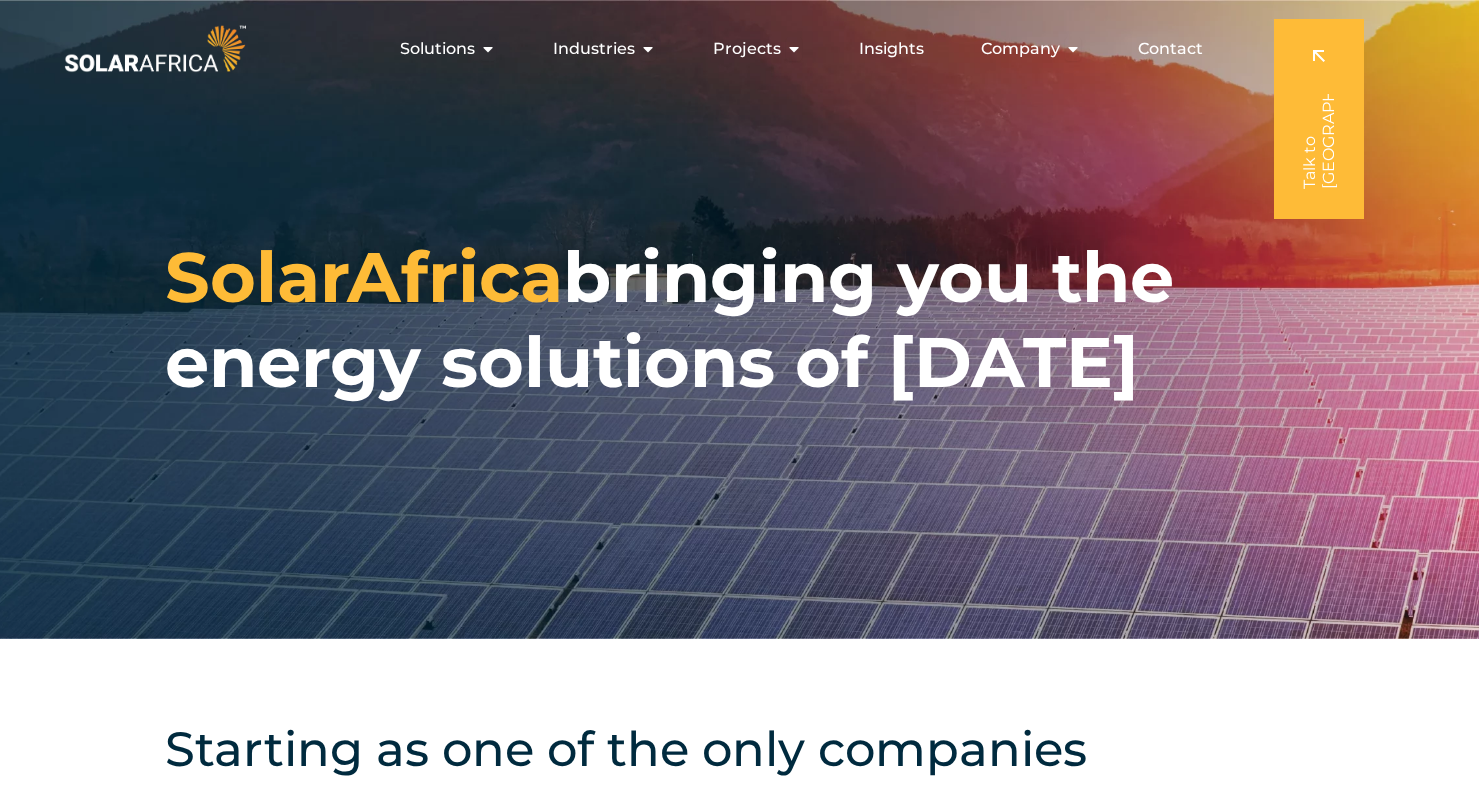 scroll, scrollTop: 0, scrollLeft: 0, axis: both 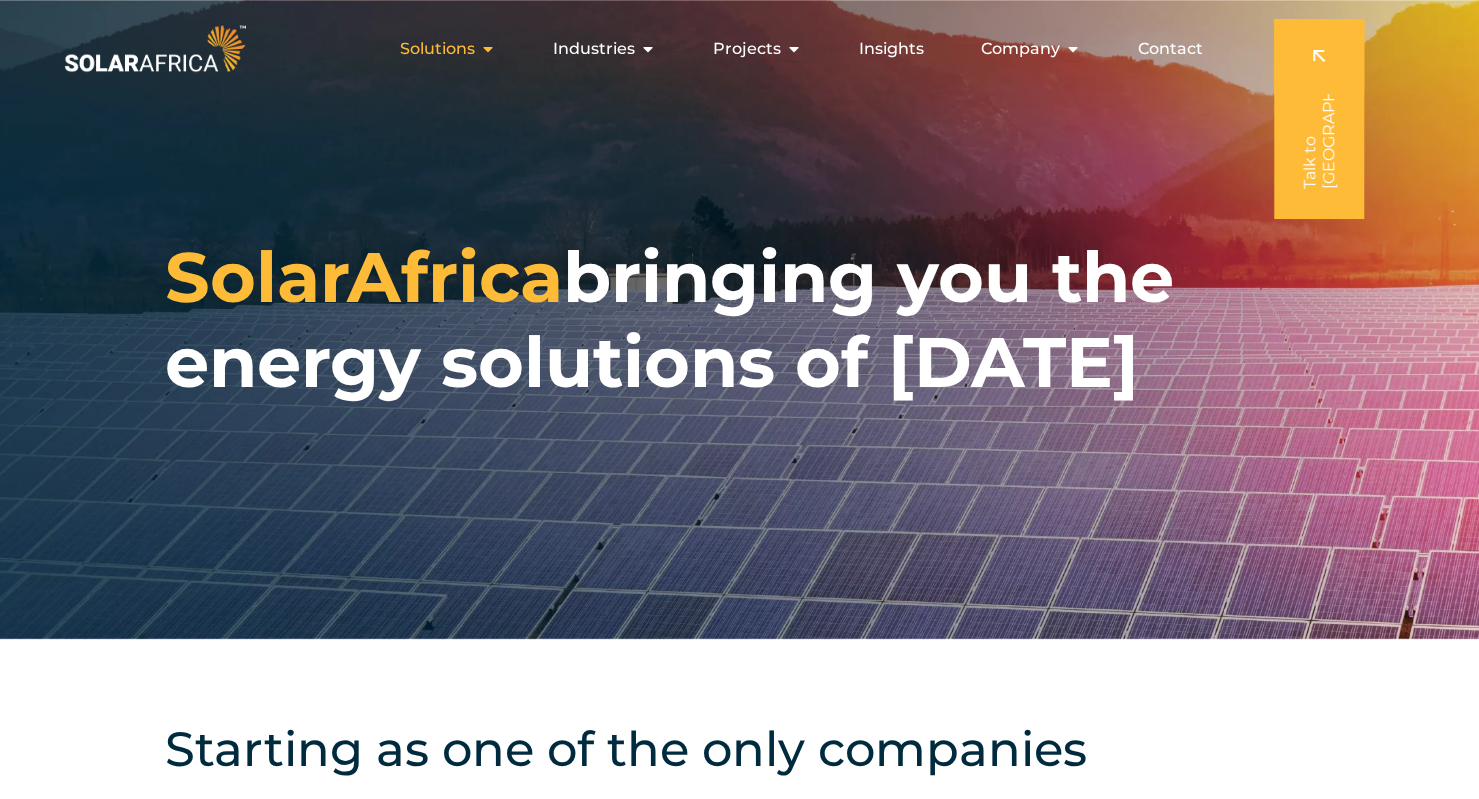 click at bounding box center [488, 49] 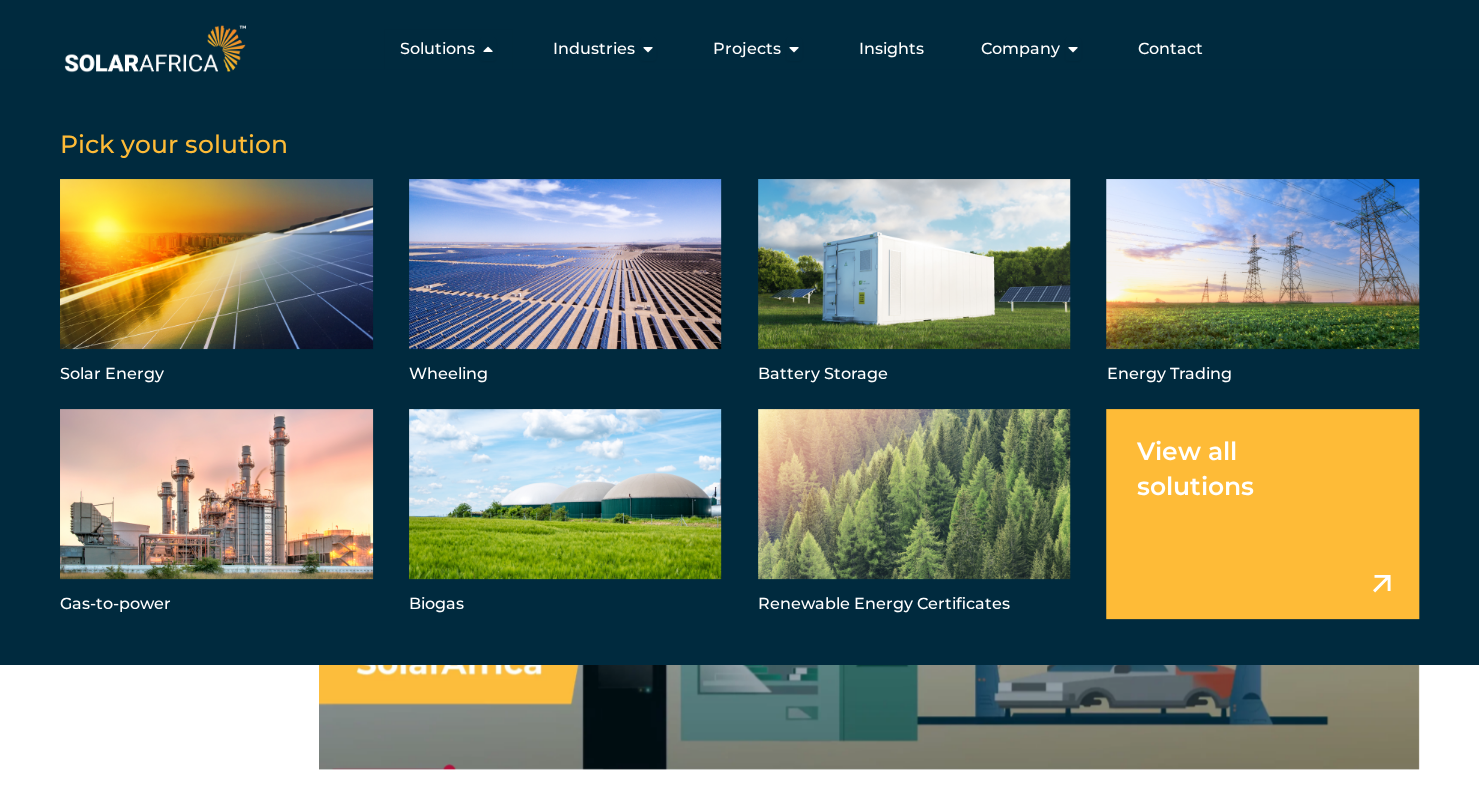 scroll, scrollTop: 1266, scrollLeft: 0, axis: vertical 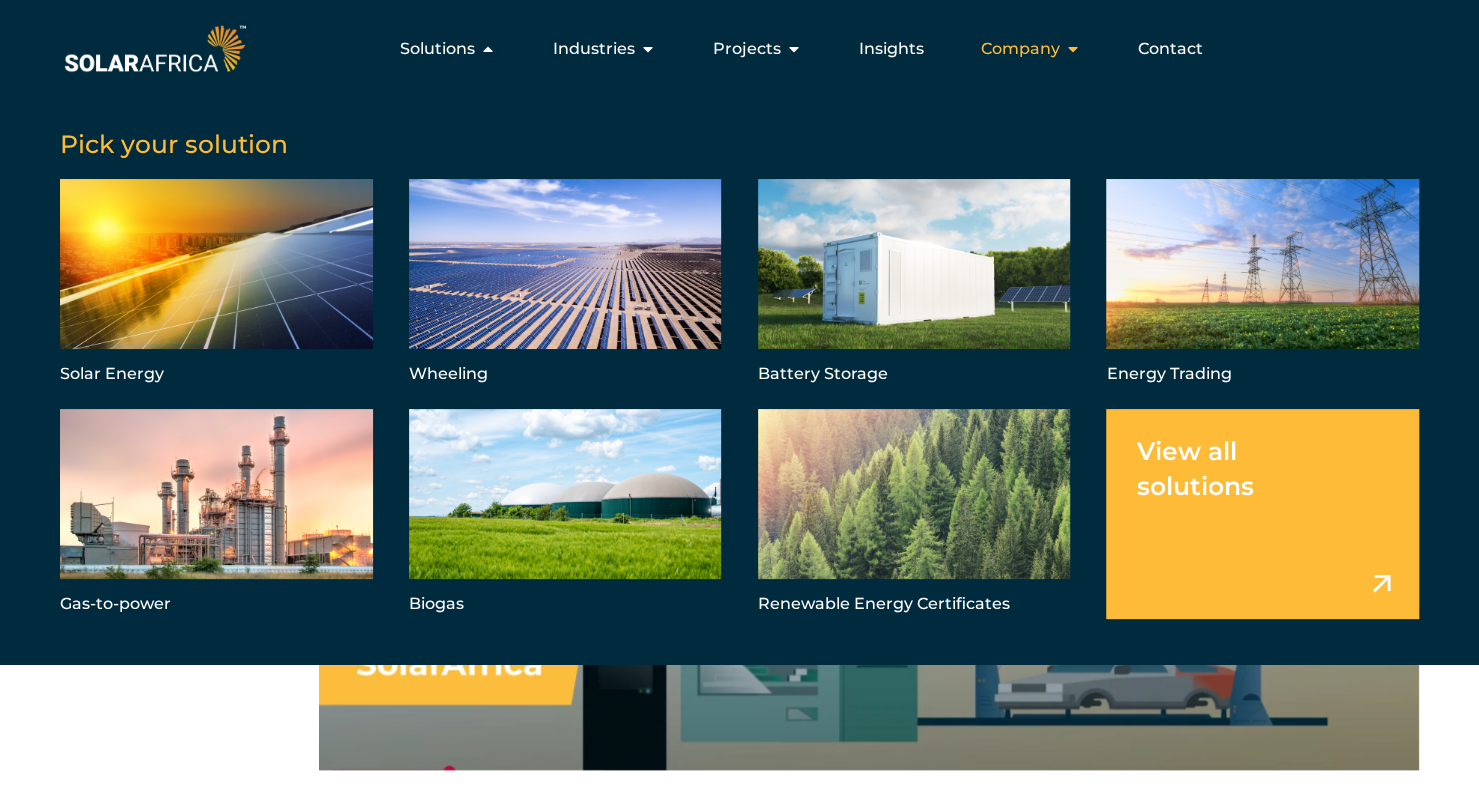 click at bounding box center (1073, 49) 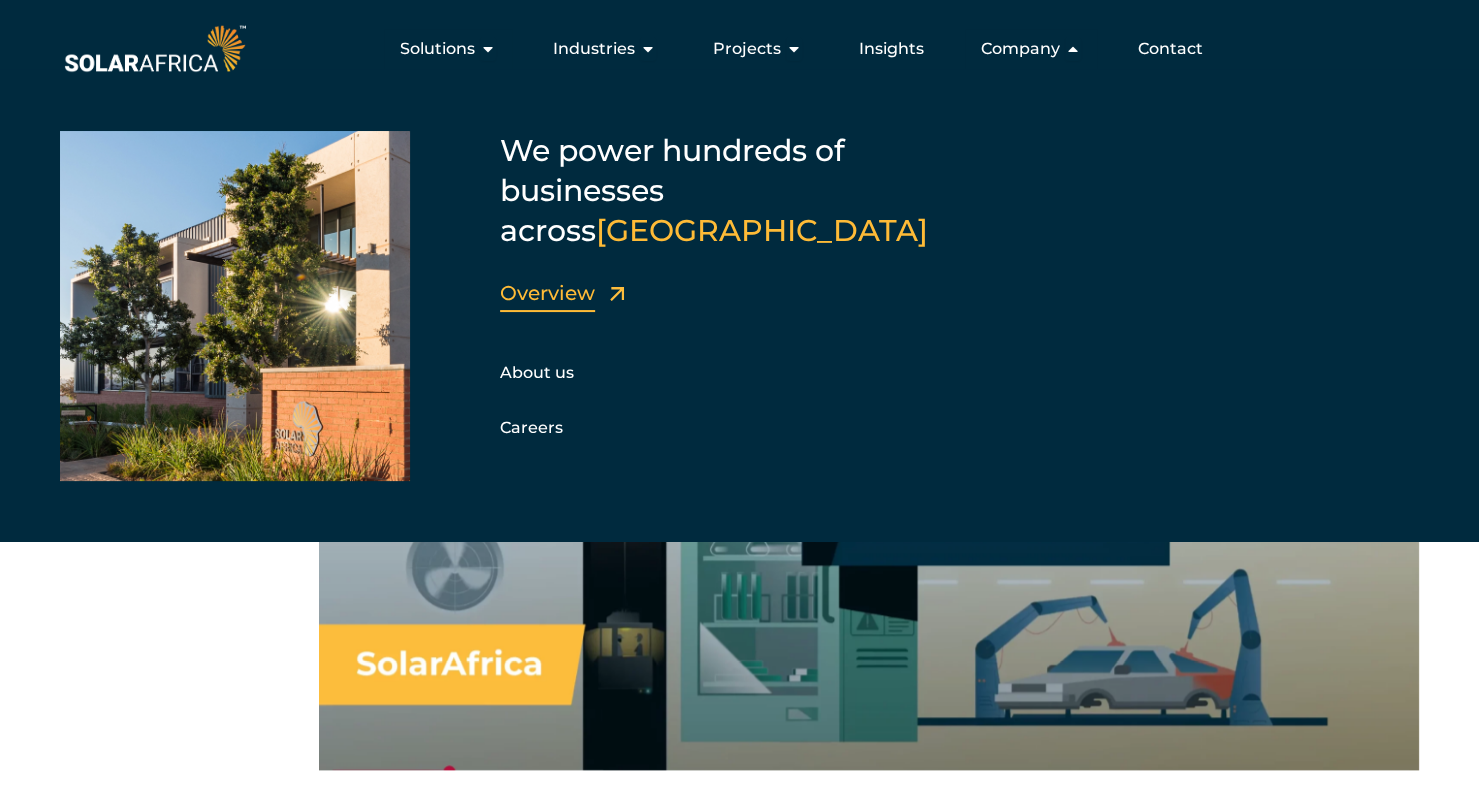 click on "Overview" at bounding box center (547, 293) 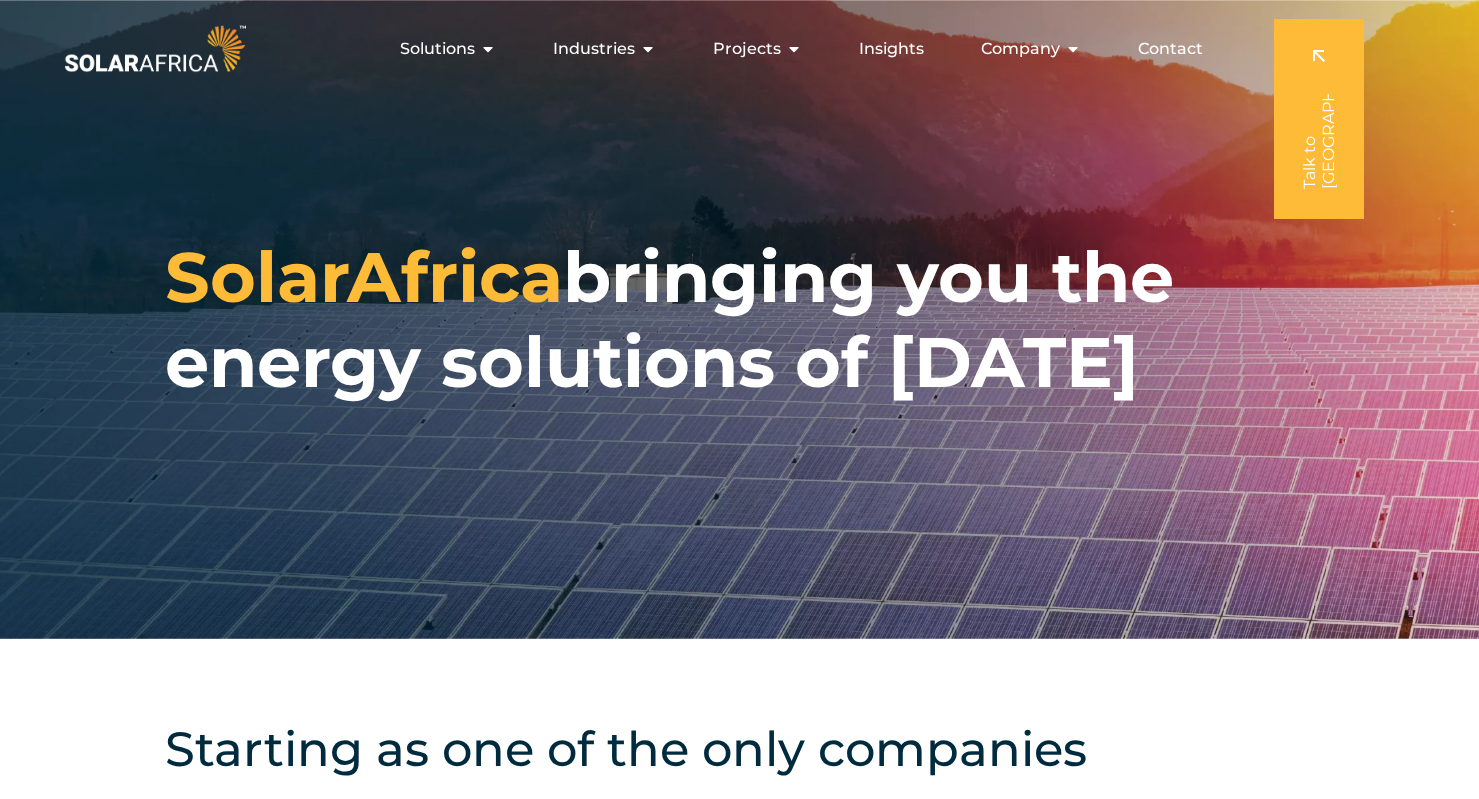 scroll, scrollTop: 0, scrollLeft: 0, axis: both 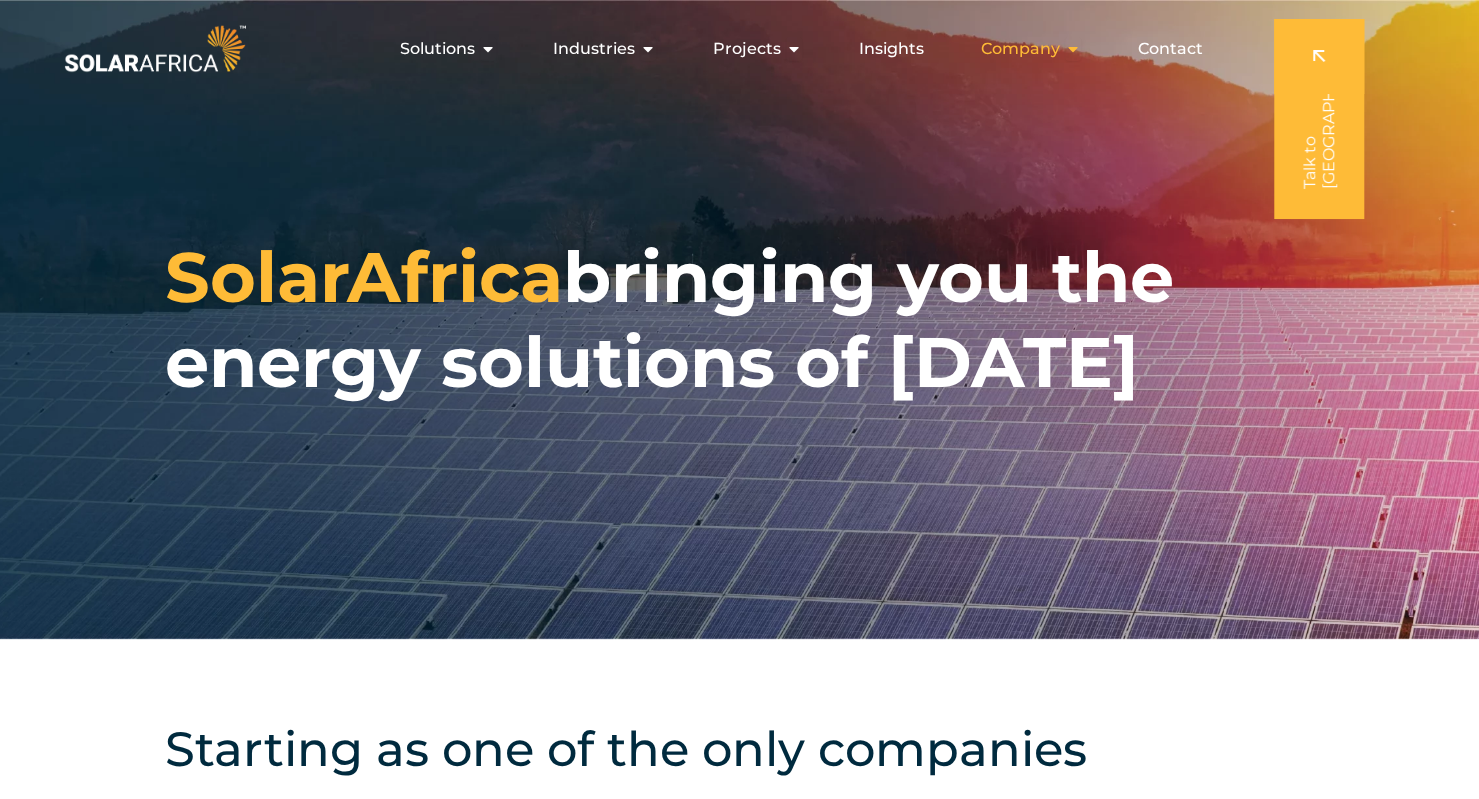 click at bounding box center (1073, 49) 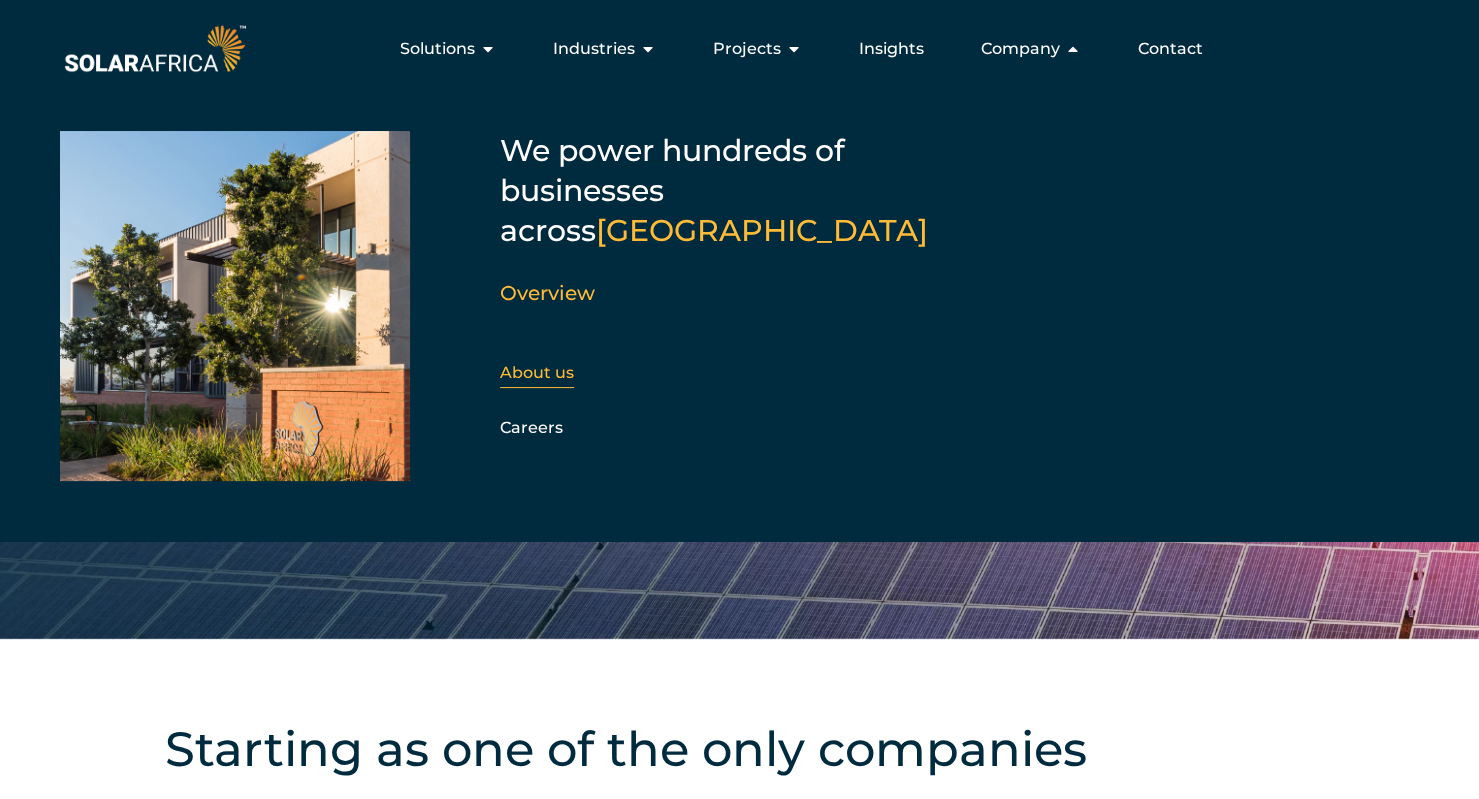 click on "About us" at bounding box center [537, 372] 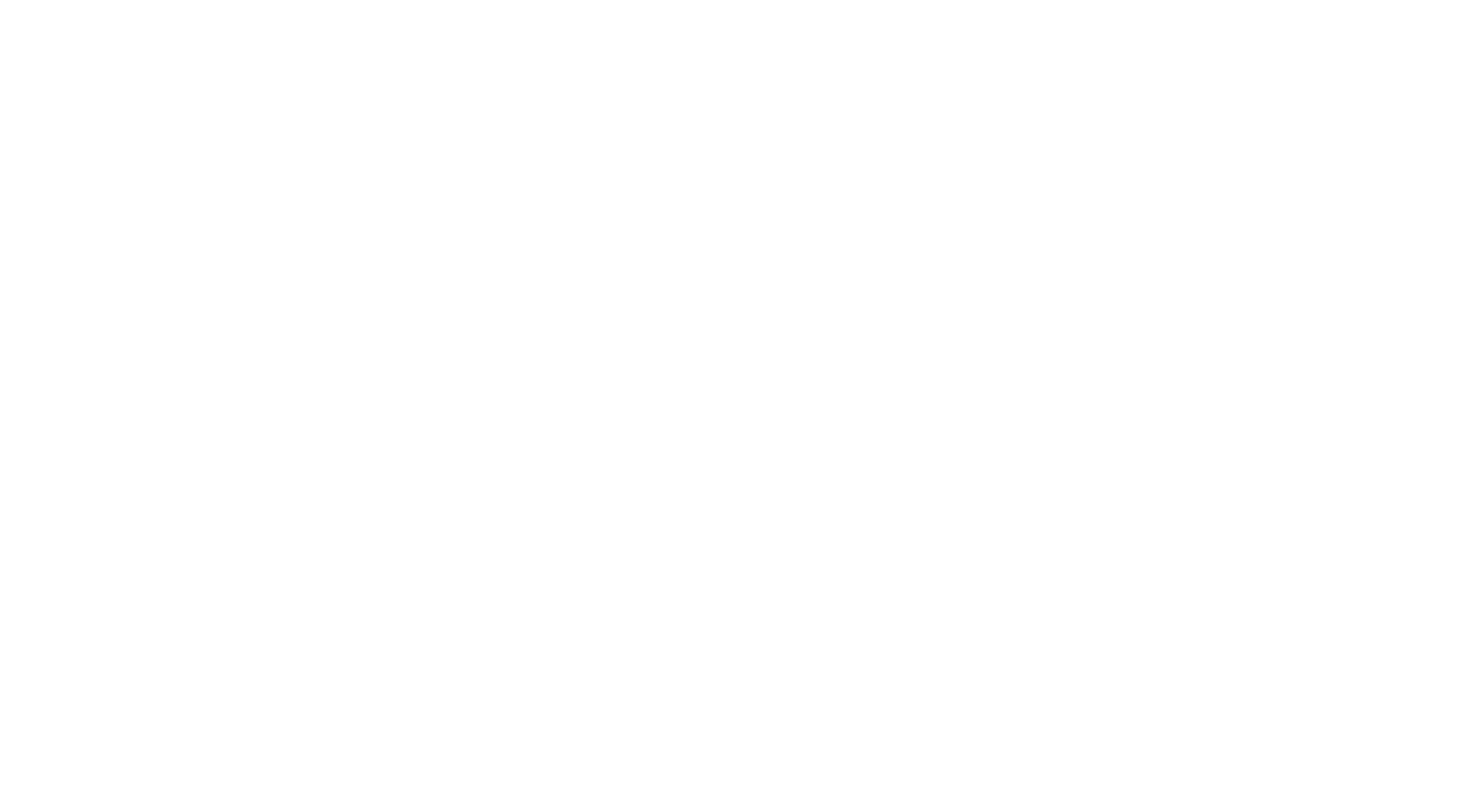 scroll, scrollTop: 0, scrollLeft: 0, axis: both 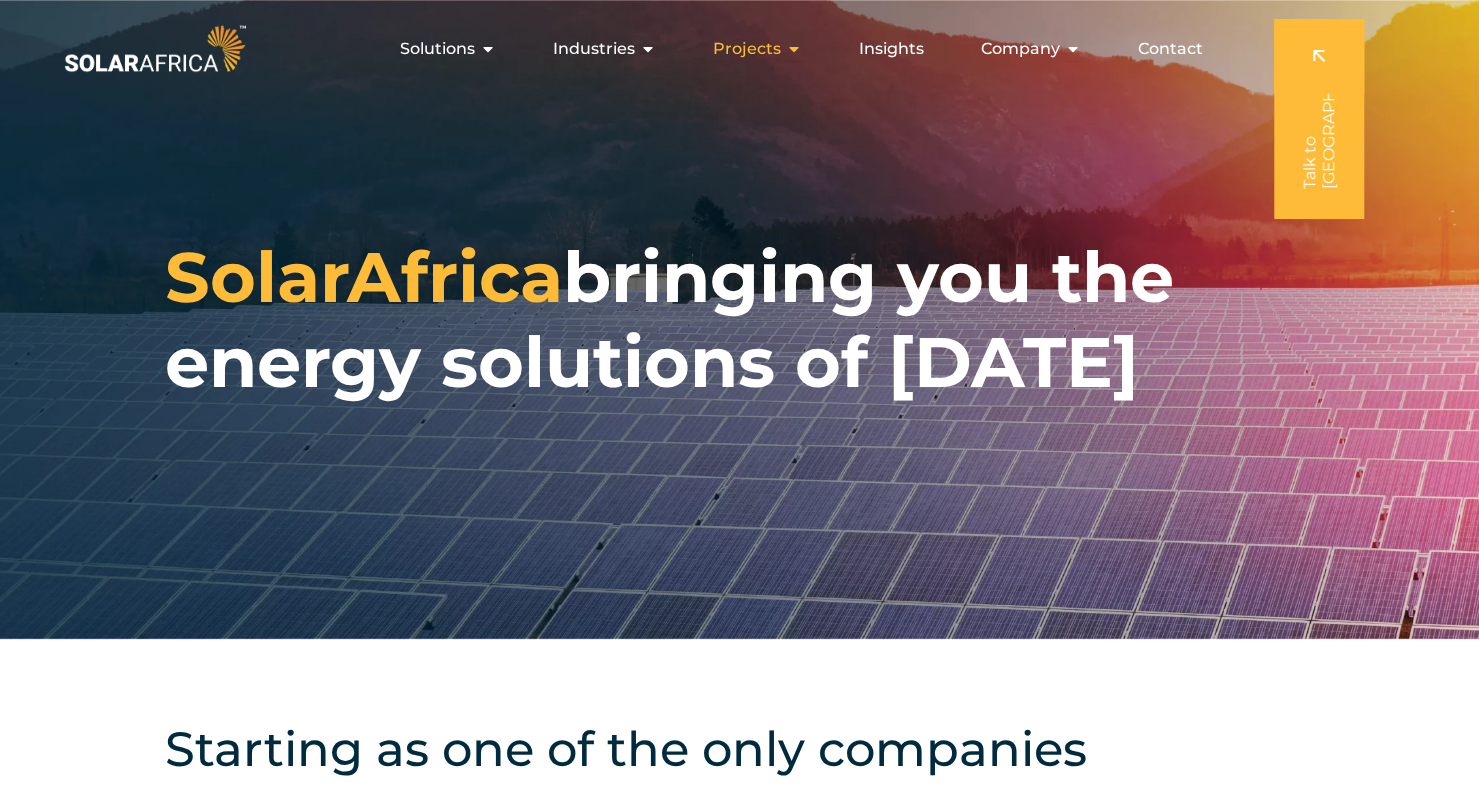 click at bounding box center (794, 49) 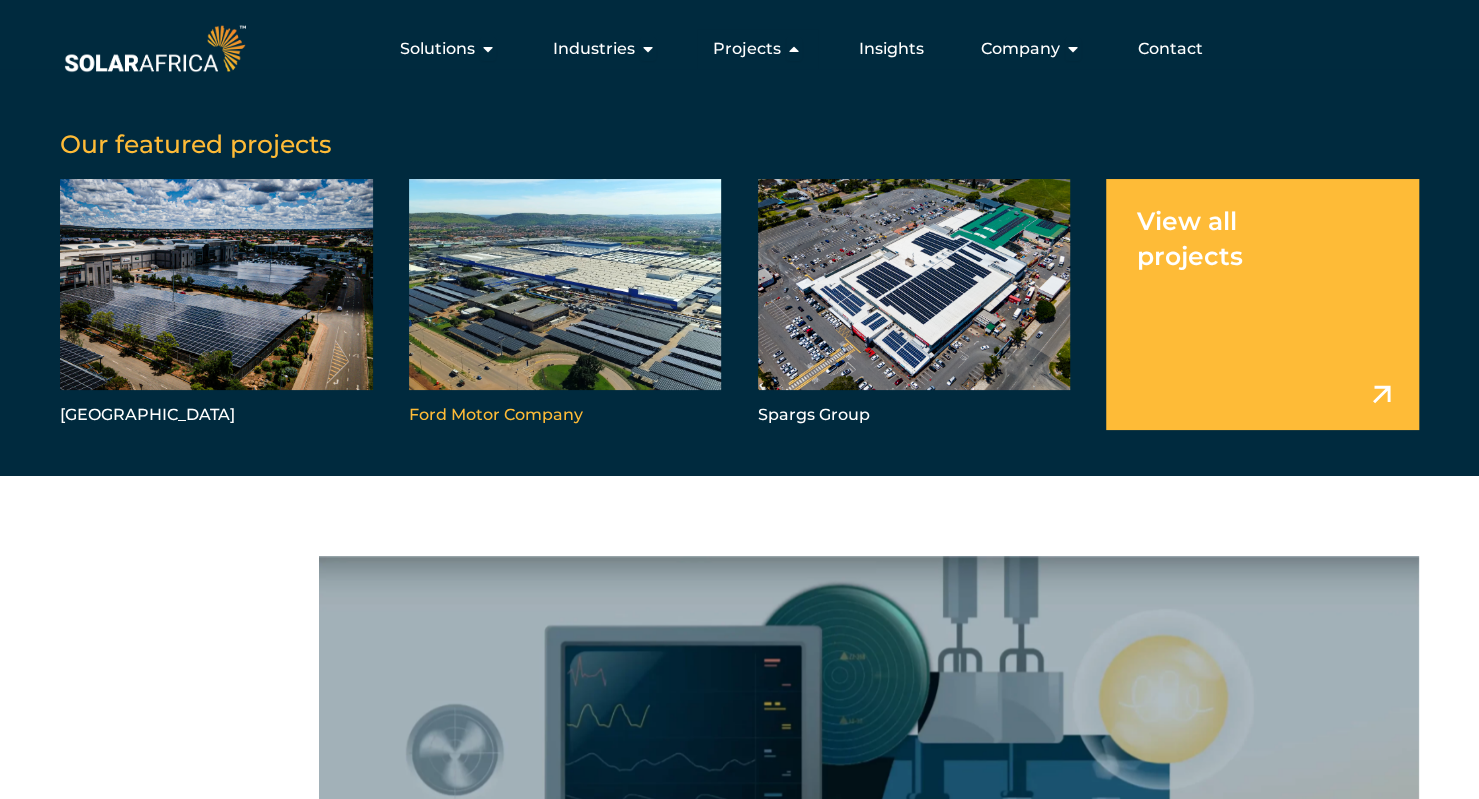 scroll, scrollTop: 0, scrollLeft: 0, axis: both 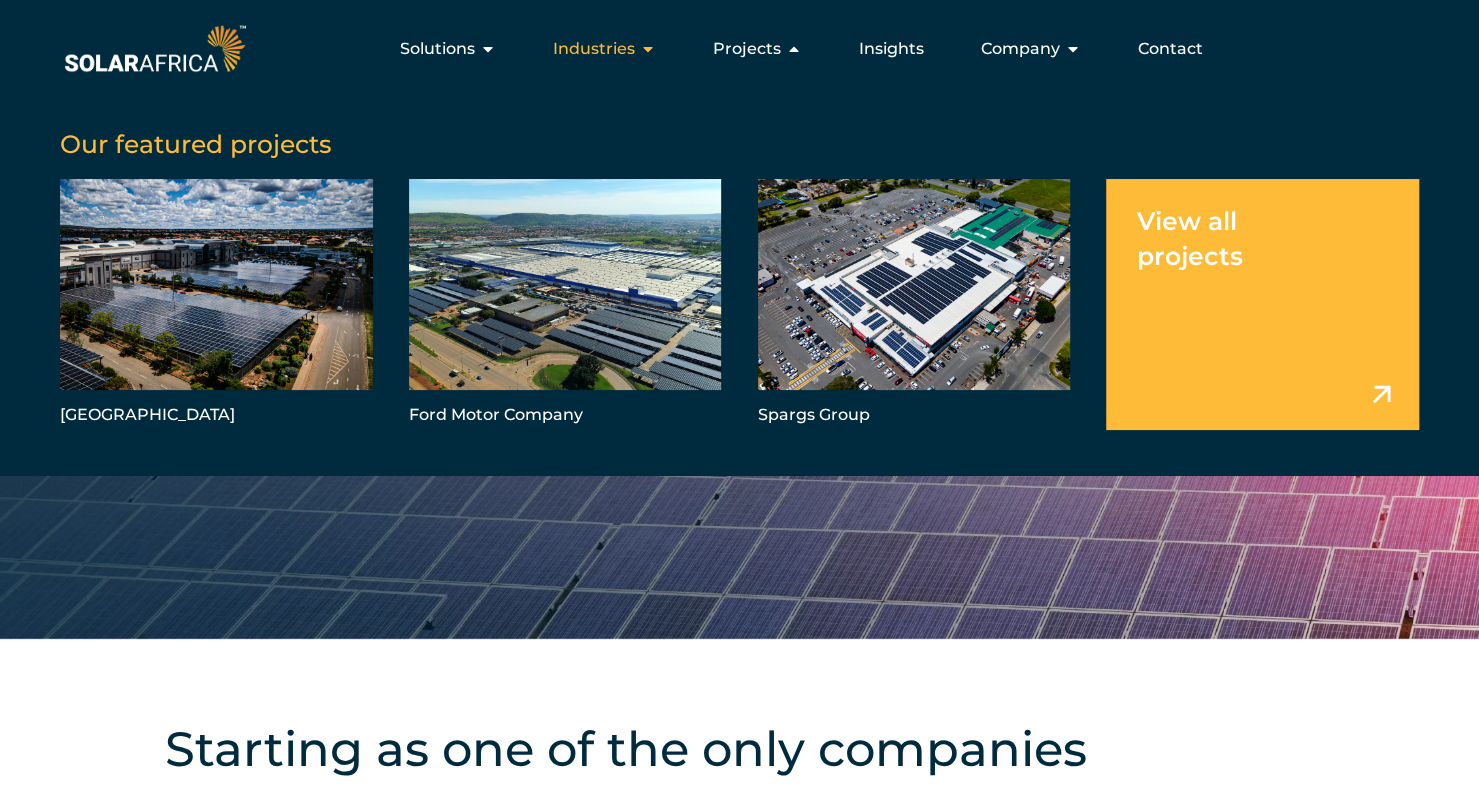 click at bounding box center [648, 49] 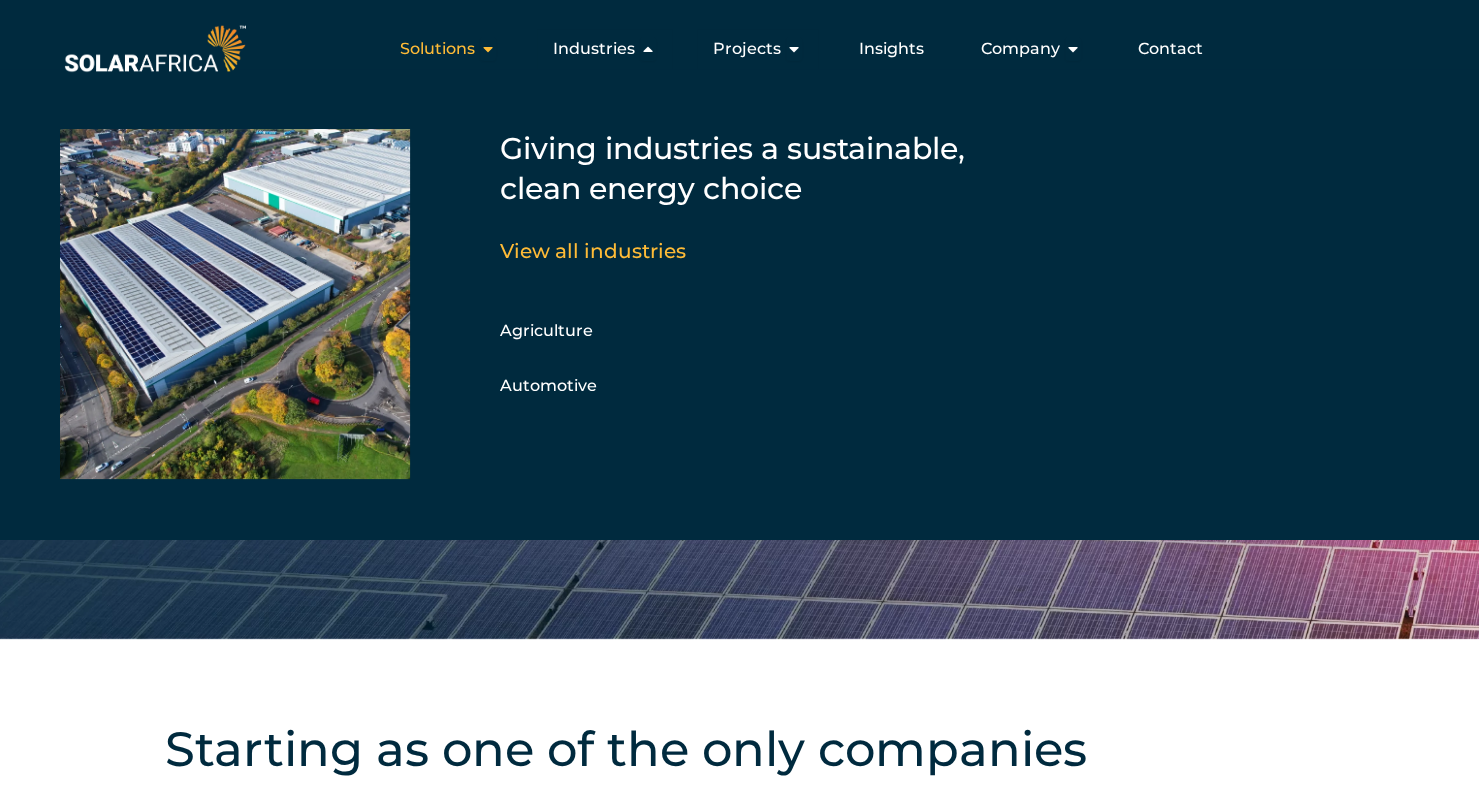click on "Solutions" at bounding box center (437, 49) 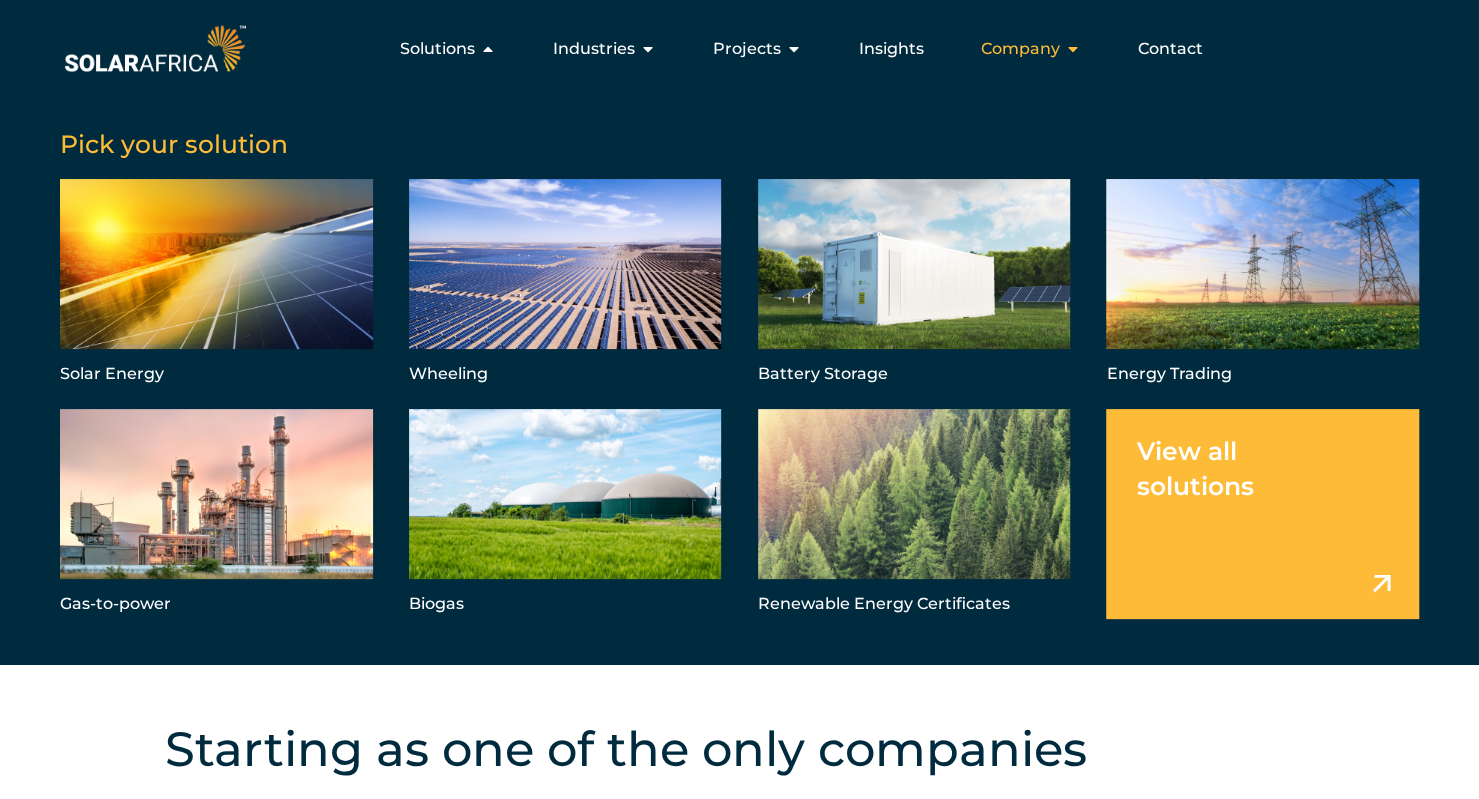 click at bounding box center [1073, 49] 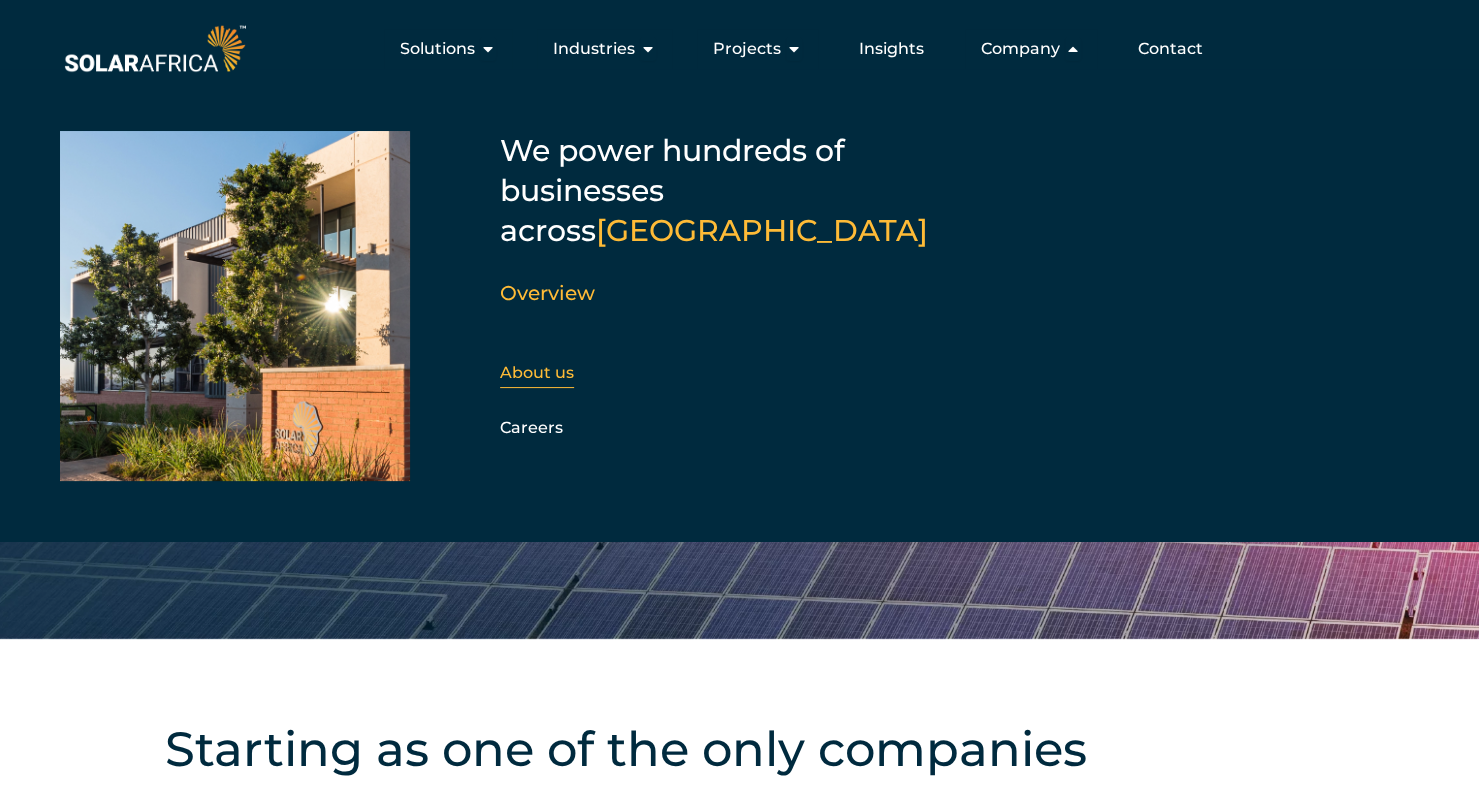 click on "About us" at bounding box center [537, 372] 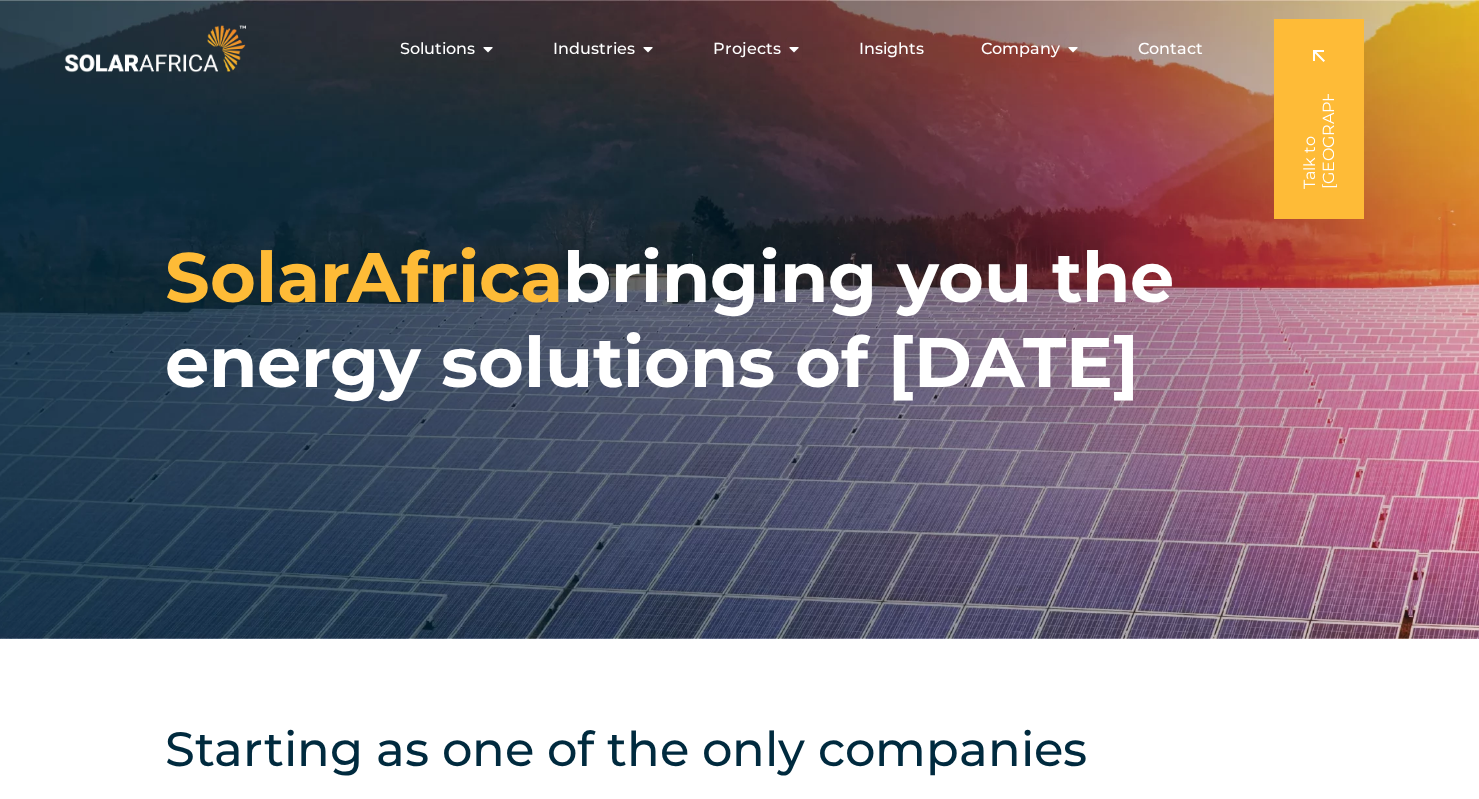 scroll, scrollTop: 0, scrollLeft: 0, axis: both 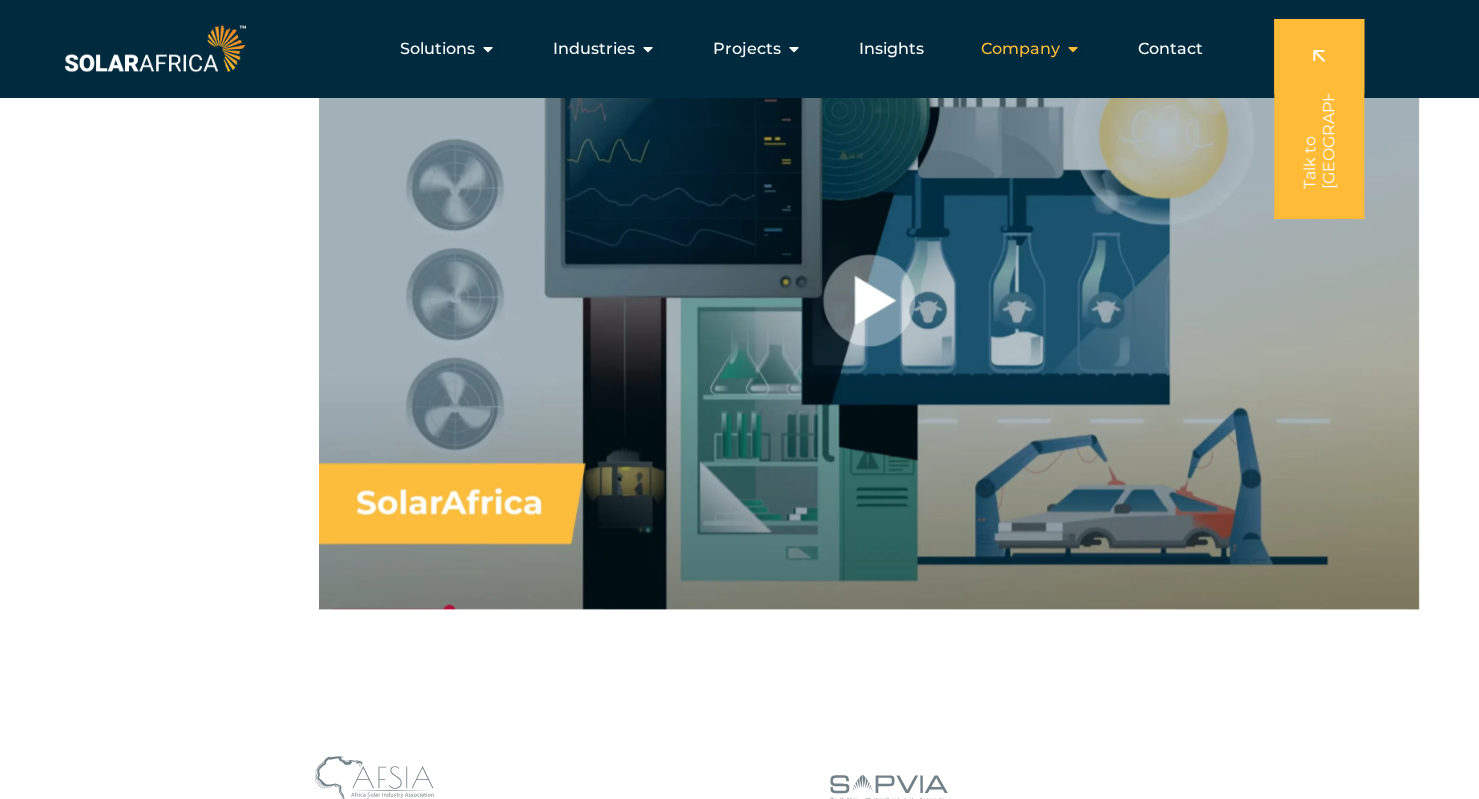 click at bounding box center [1073, 49] 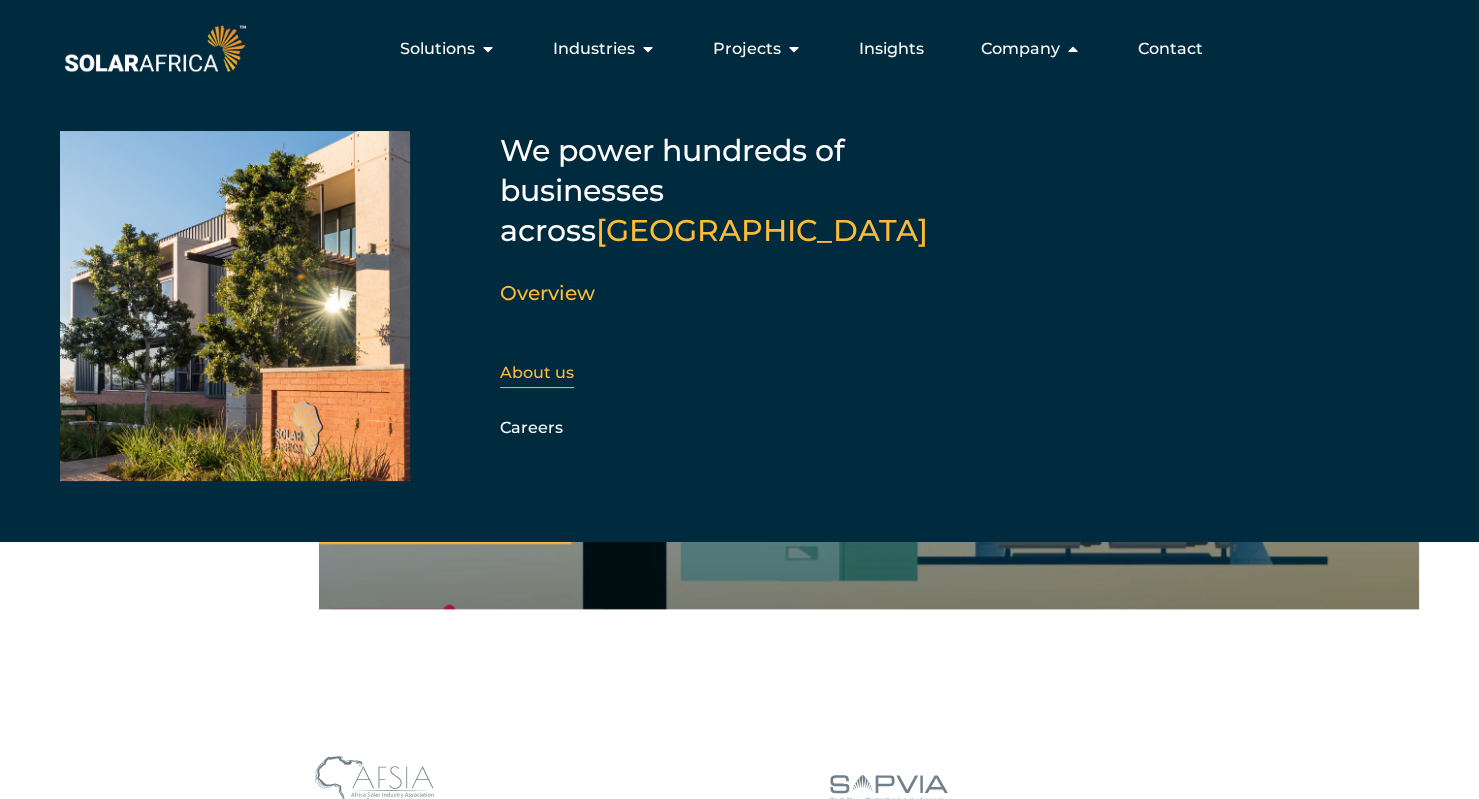 click on "About us" at bounding box center [537, 372] 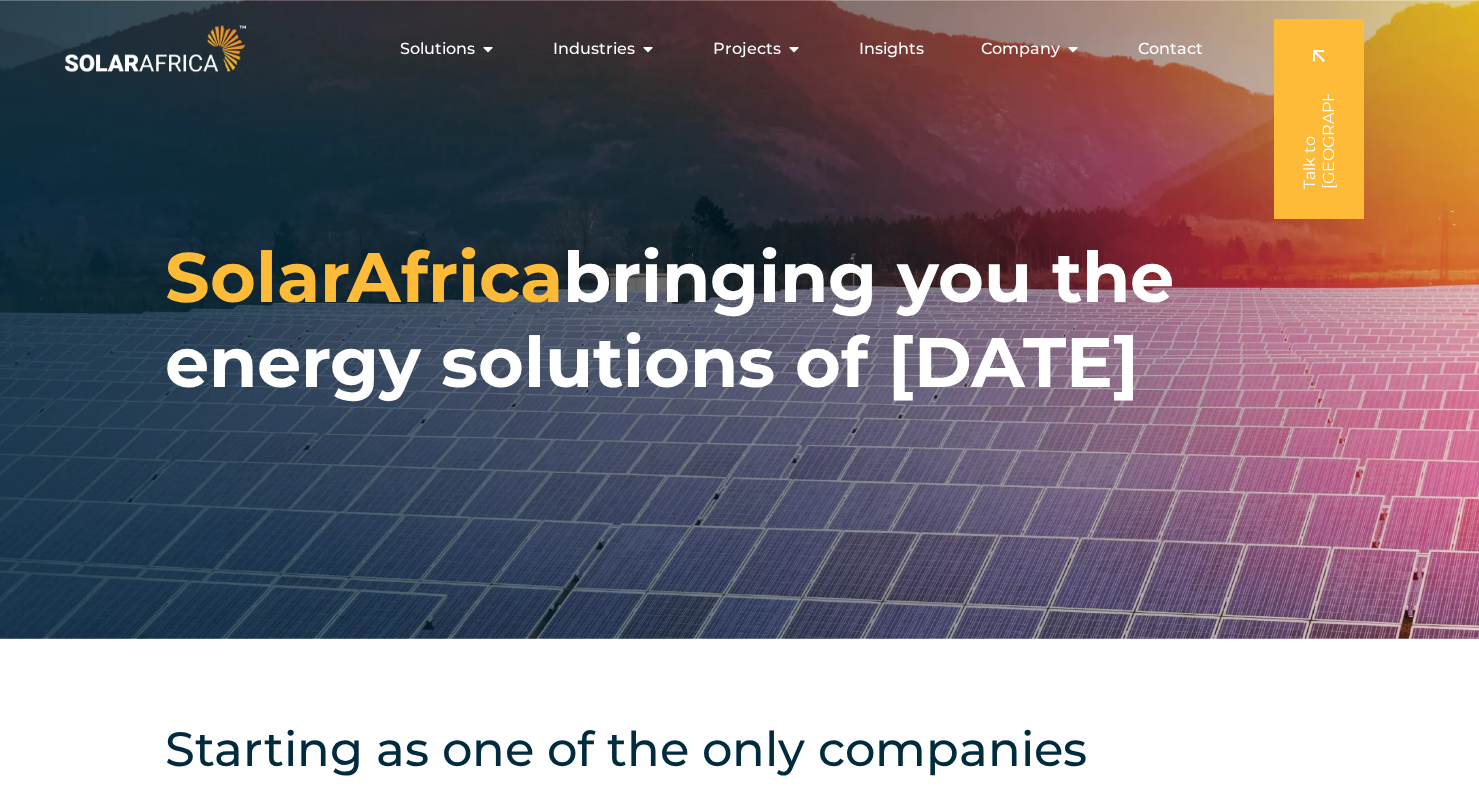 scroll, scrollTop: 0, scrollLeft: 0, axis: both 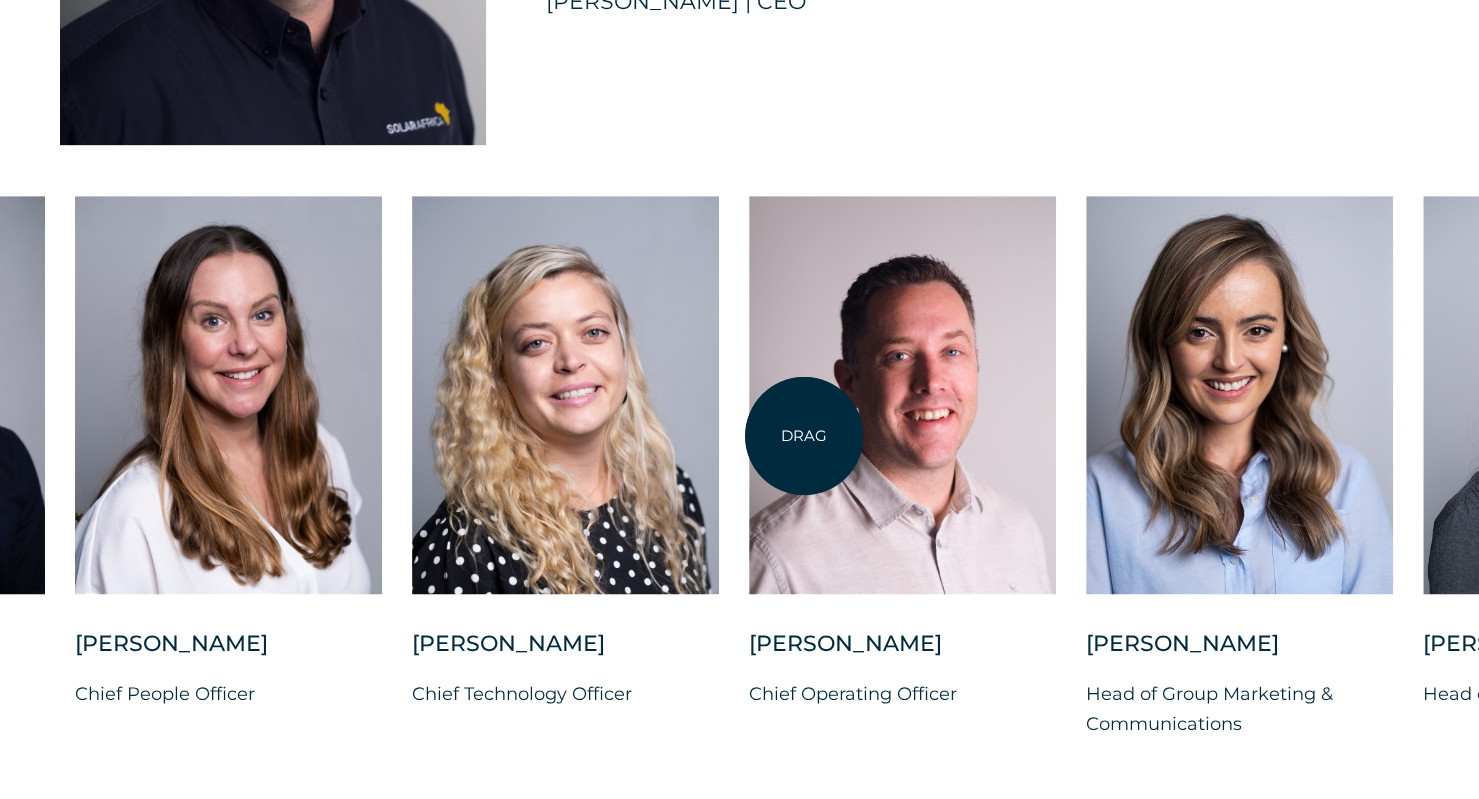 drag, startPoint x: 1146, startPoint y: 412, endPoint x: 804, endPoint y: 436, distance: 342.84106 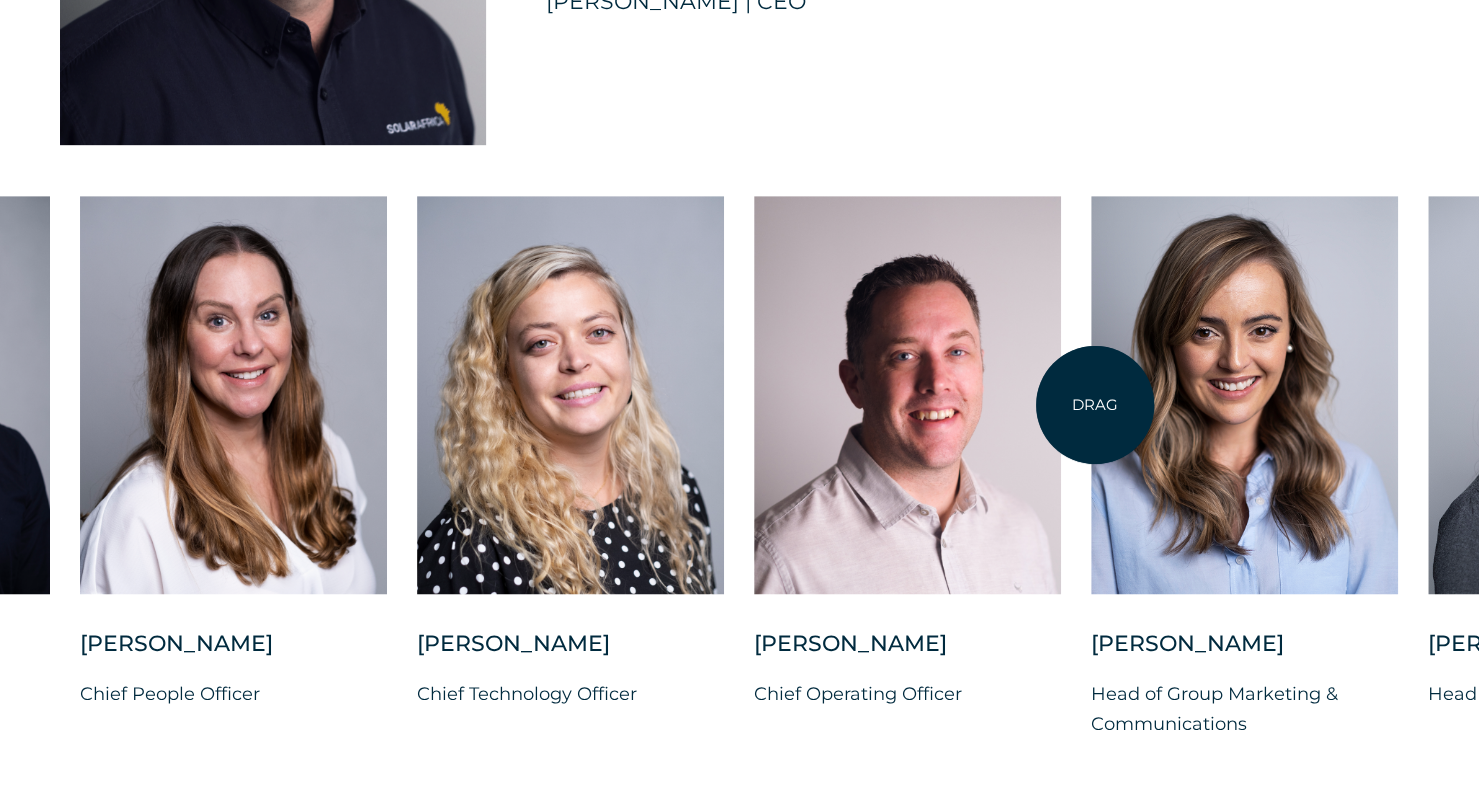 click at bounding box center [1244, 395] 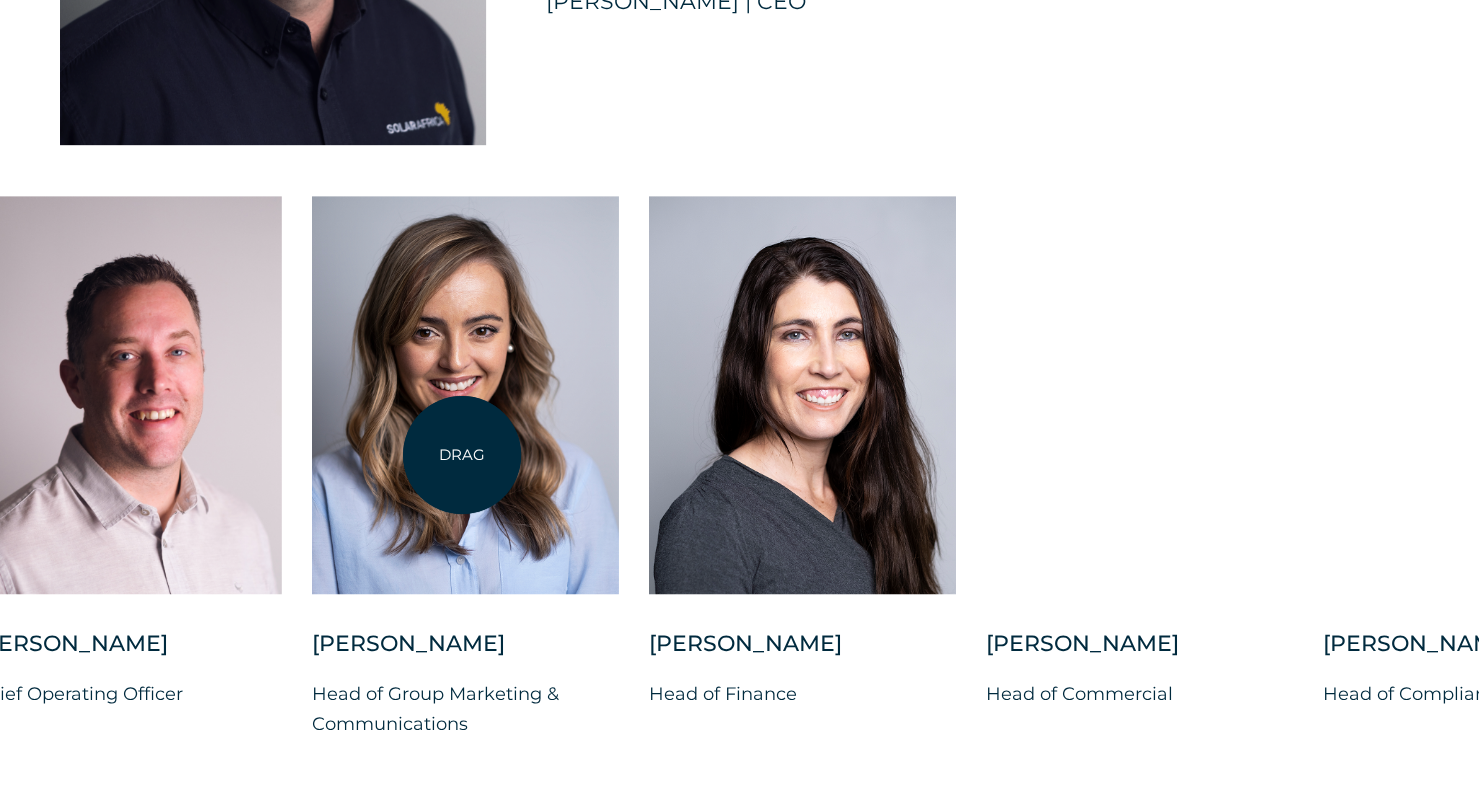 drag, startPoint x: 1241, startPoint y: 425, endPoint x: 462, endPoint y: 455, distance: 779.57745 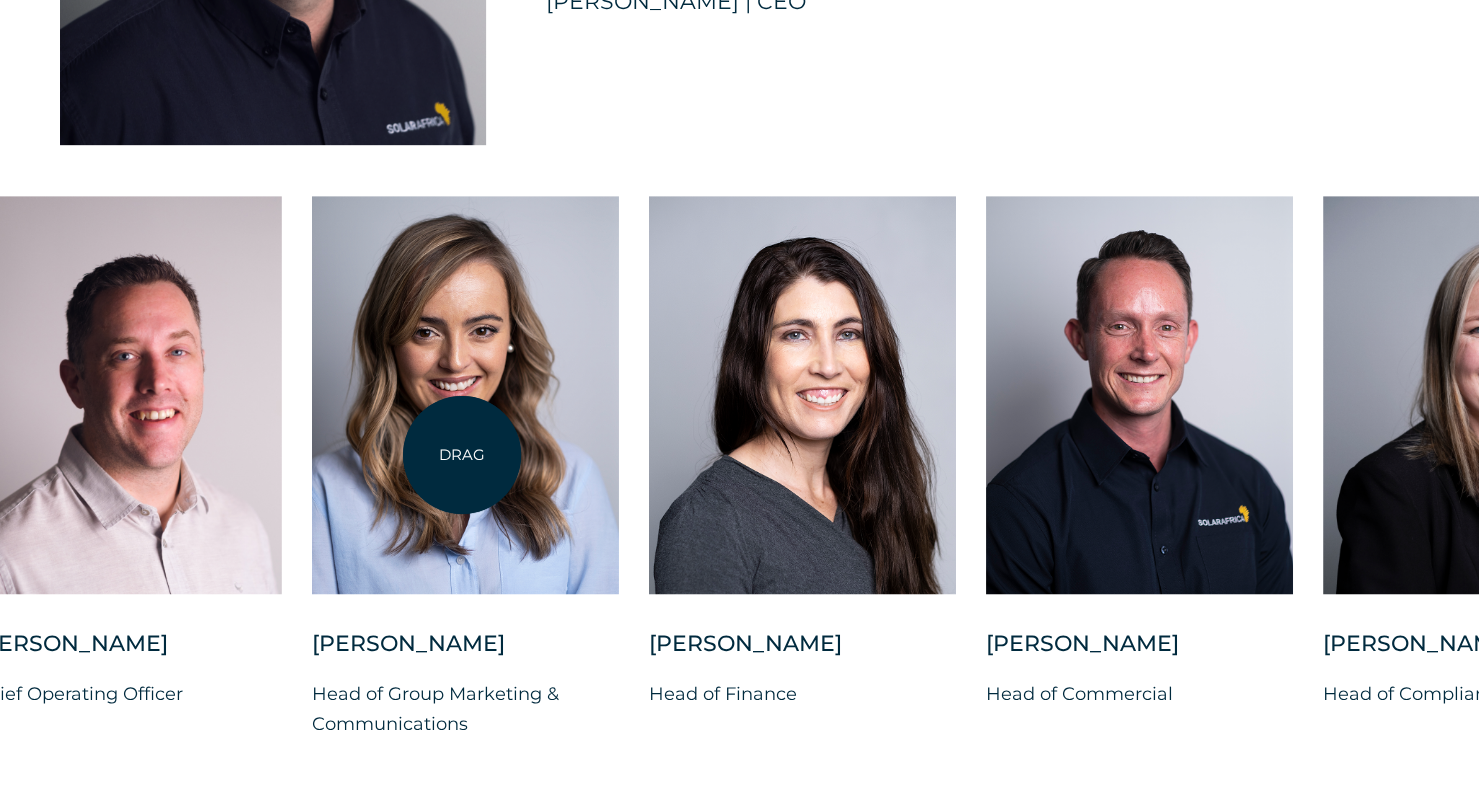 click at bounding box center (465, 395) 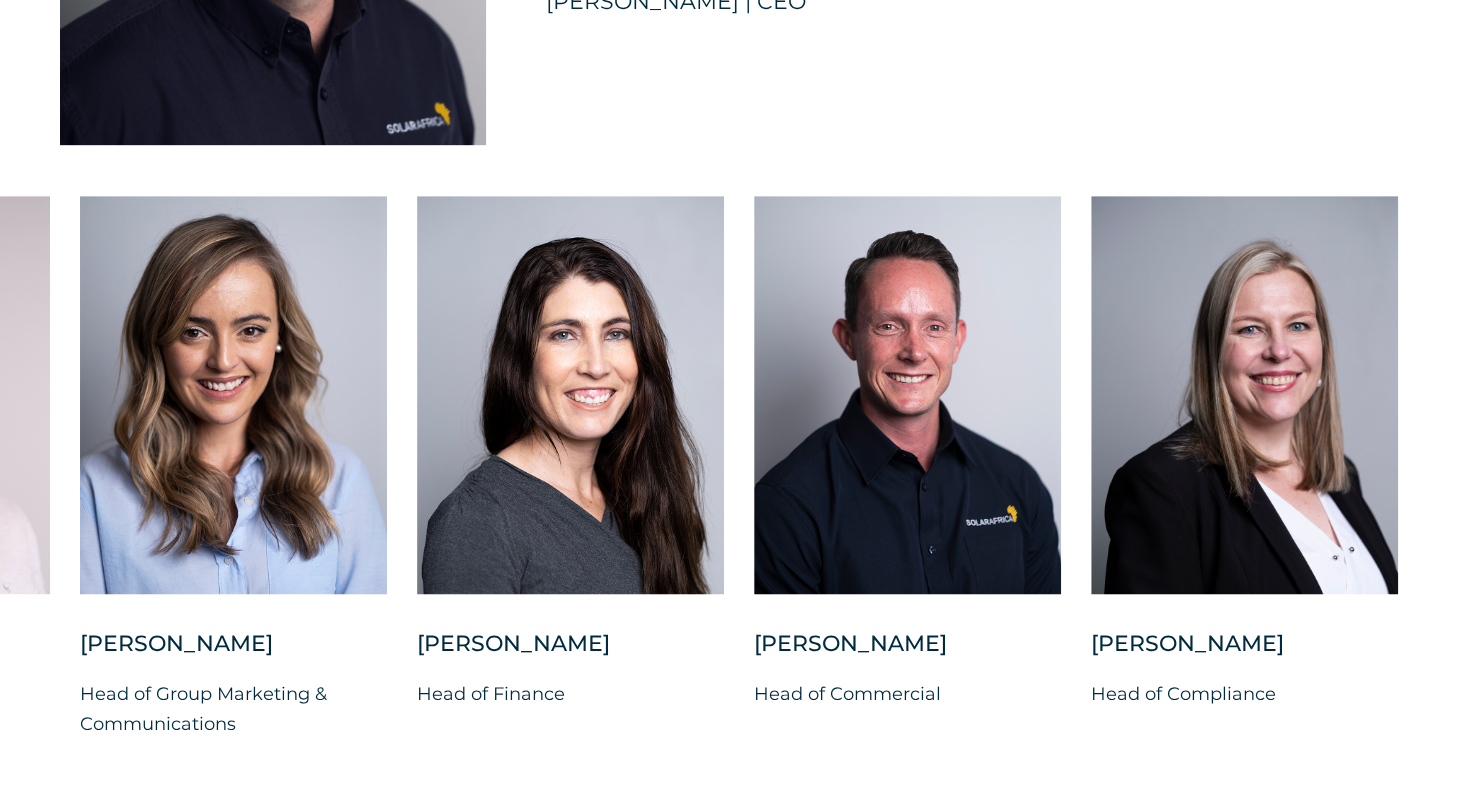 click on "“The people behind SolarAfrica are the secret to our success. We're here to make a meaningful difference to the country's energy landscape.”
David McDonald | CEO" at bounding box center (947, -93) 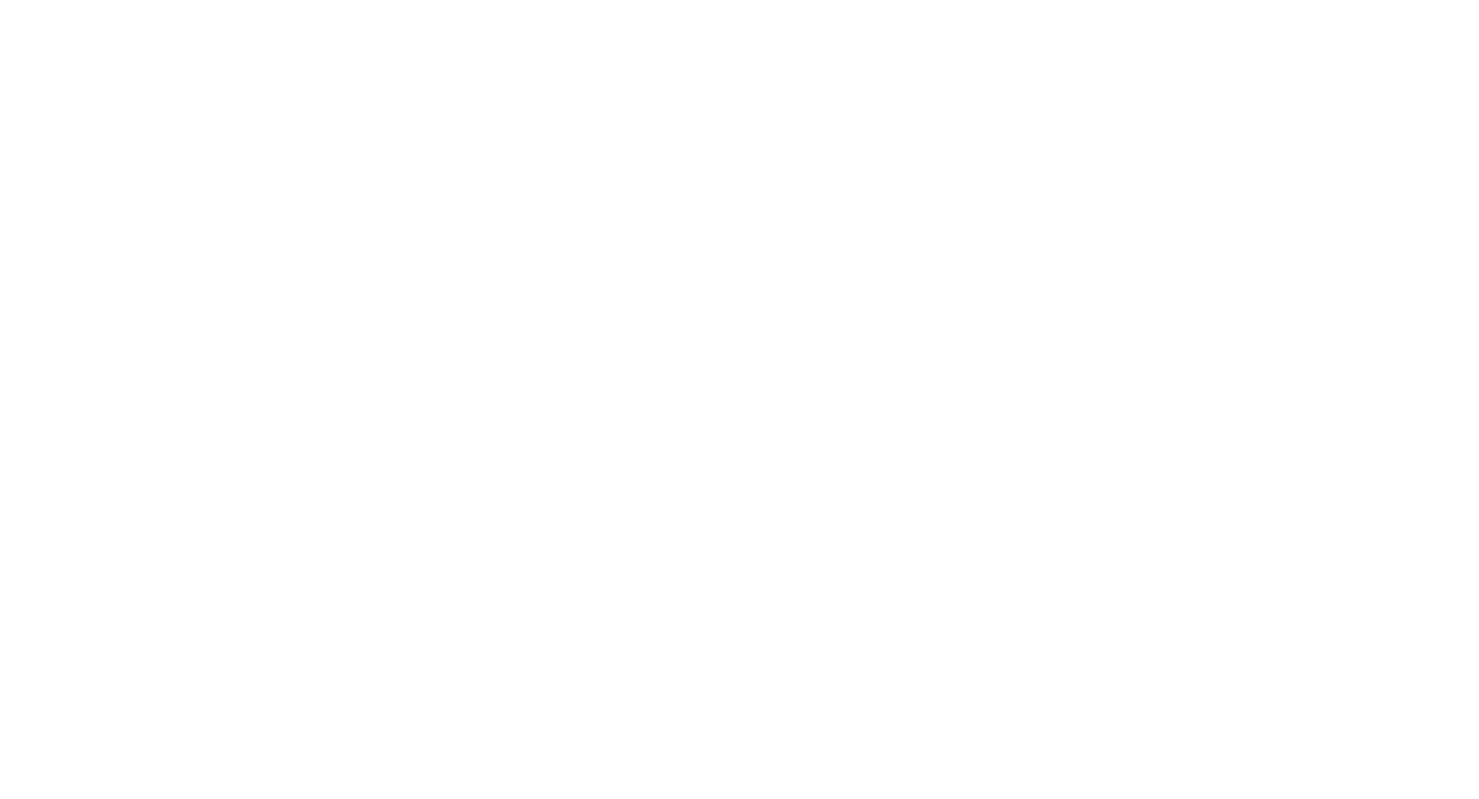 scroll, scrollTop: 0, scrollLeft: 0, axis: both 